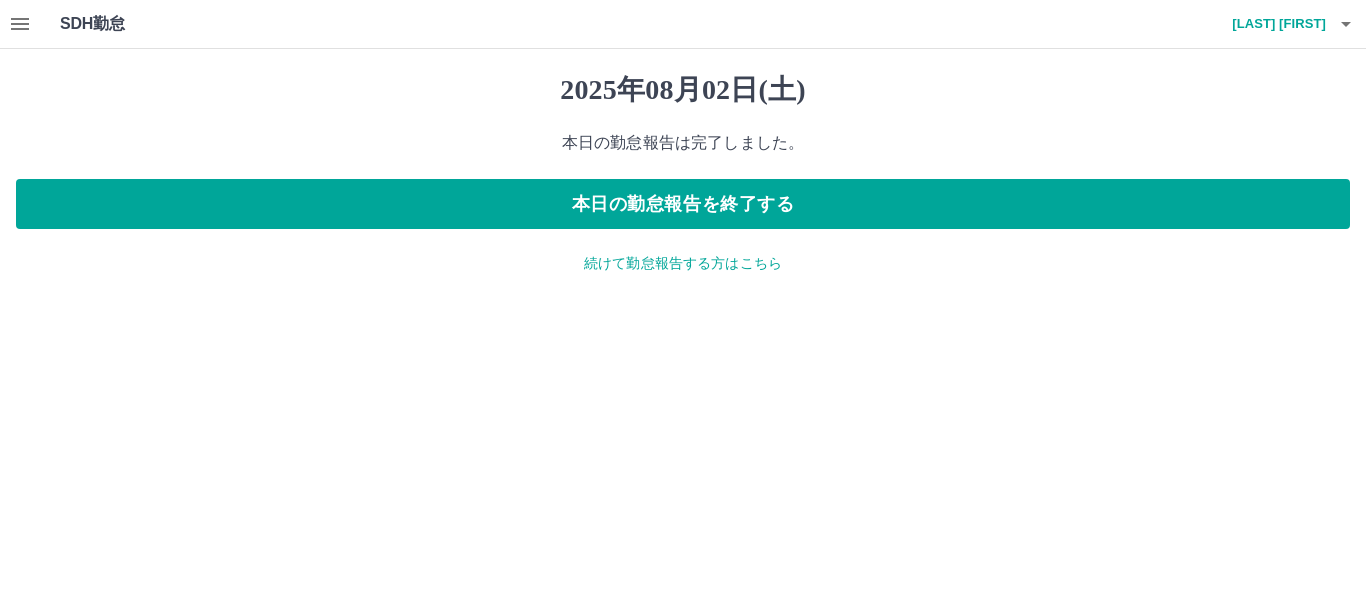 scroll, scrollTop: 0, scrollLeft: 0, axis: both 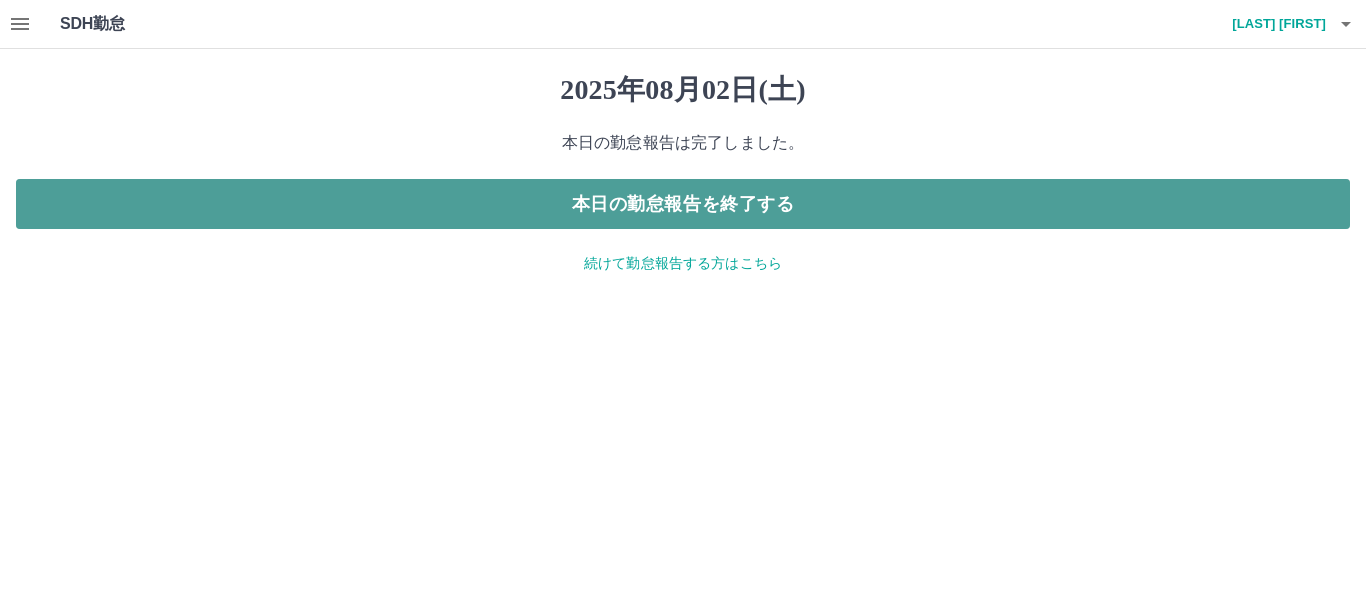 click on "本日の勤怠報告を終了する" at bounding box center [683, 204] 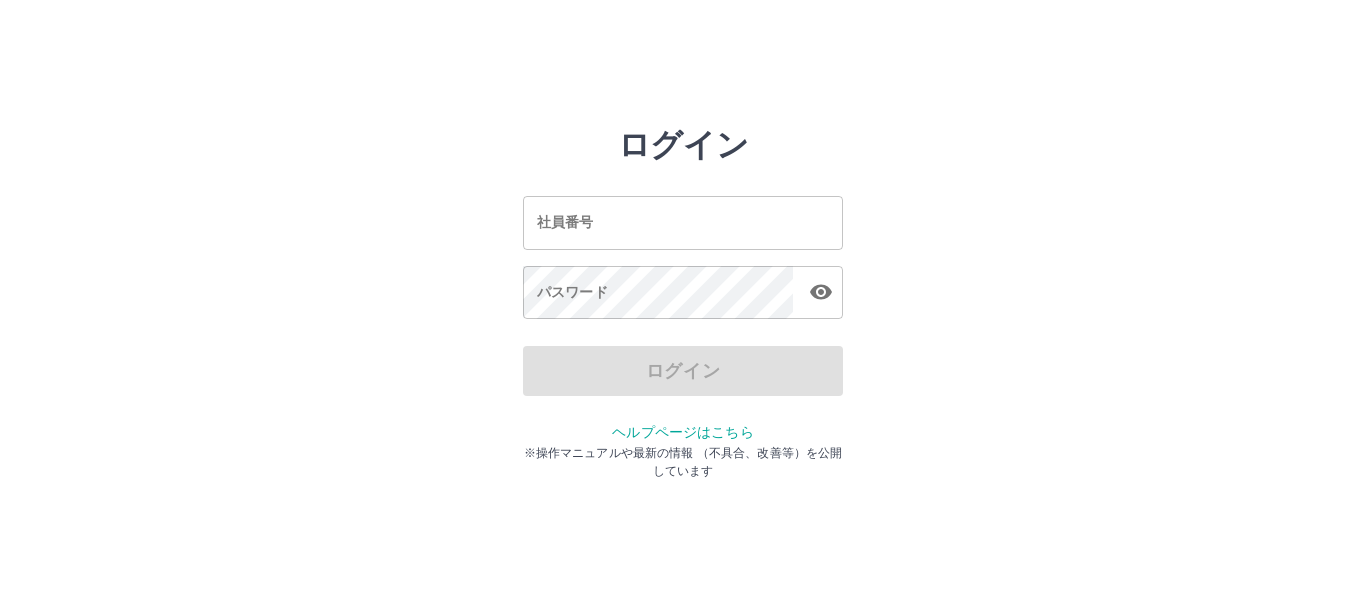 scroll, scrollTop: 0, scrollLeft: 0, axis: both 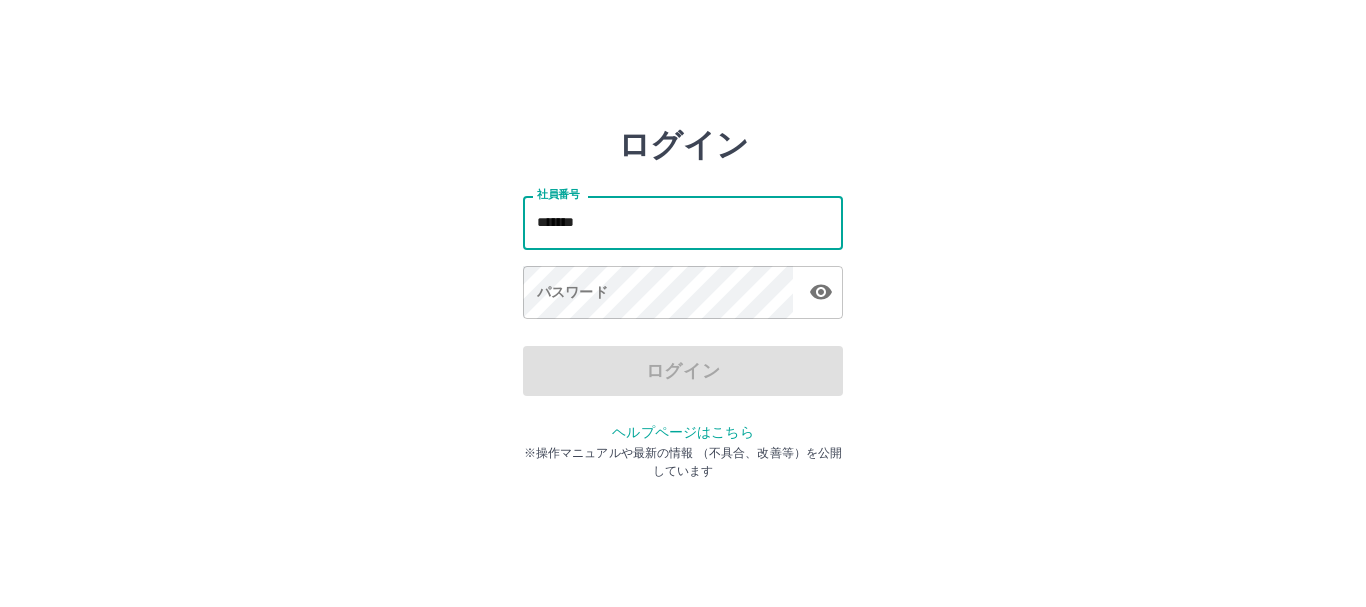 type on "*******" 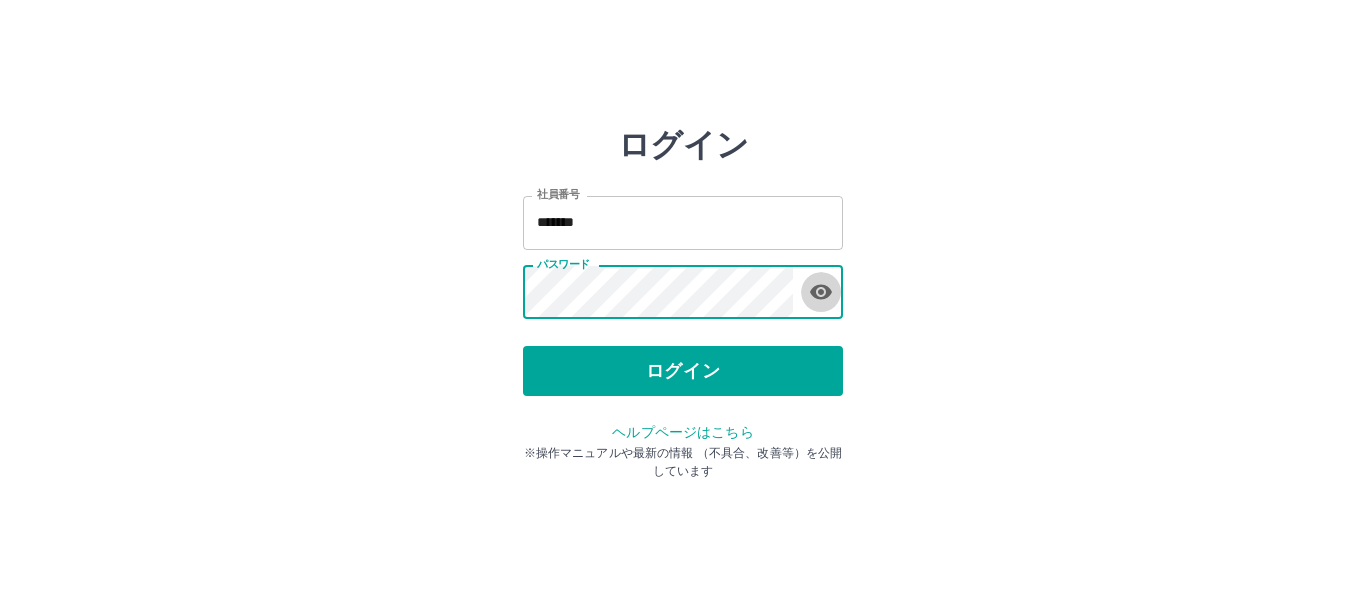click 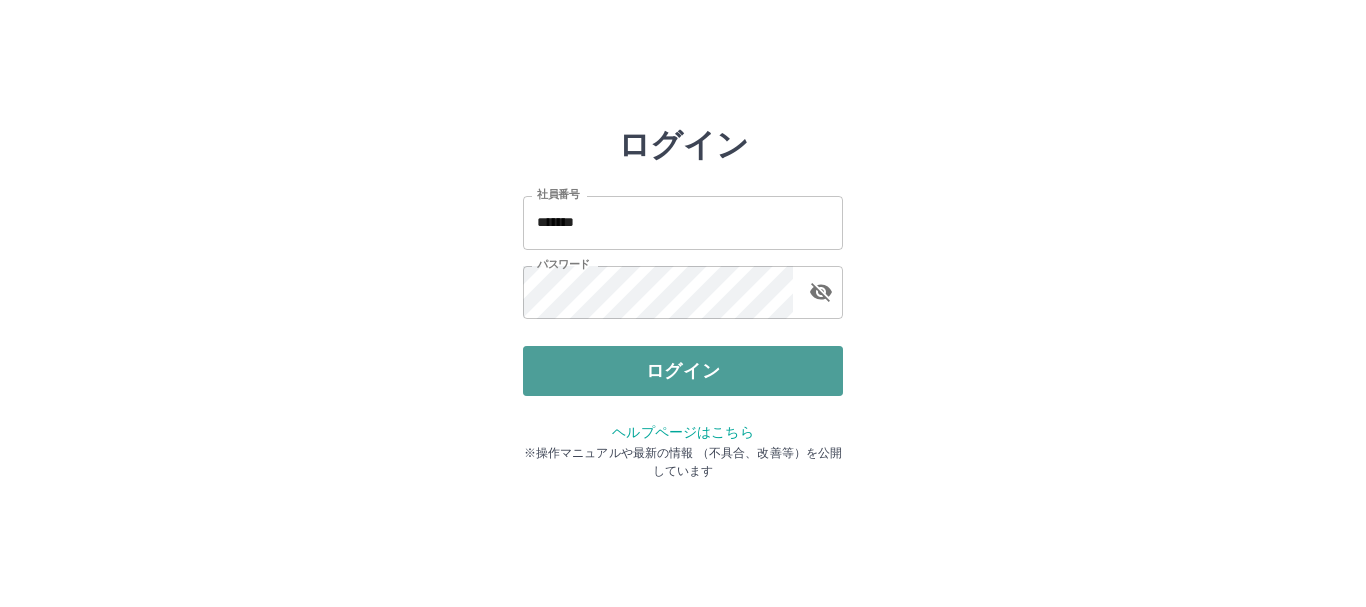 click on "ログイン" at bounding box center [683, 371] 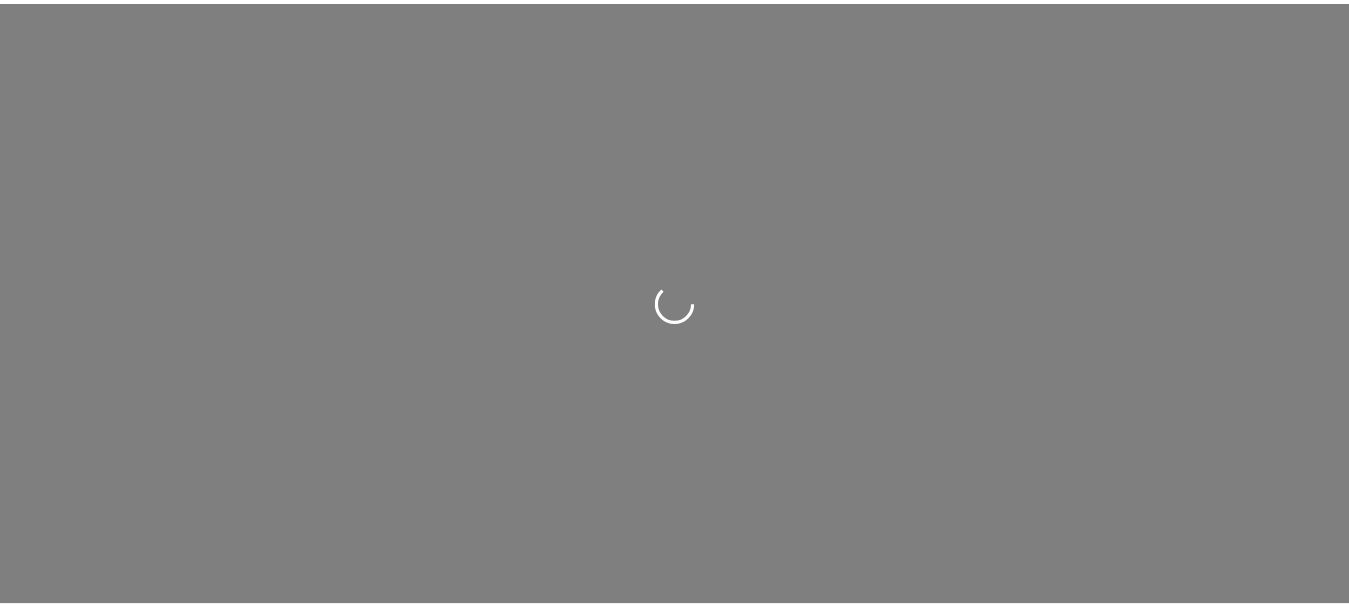 scroll, scrollTop: 0, scrollLeft: 0, axis: both 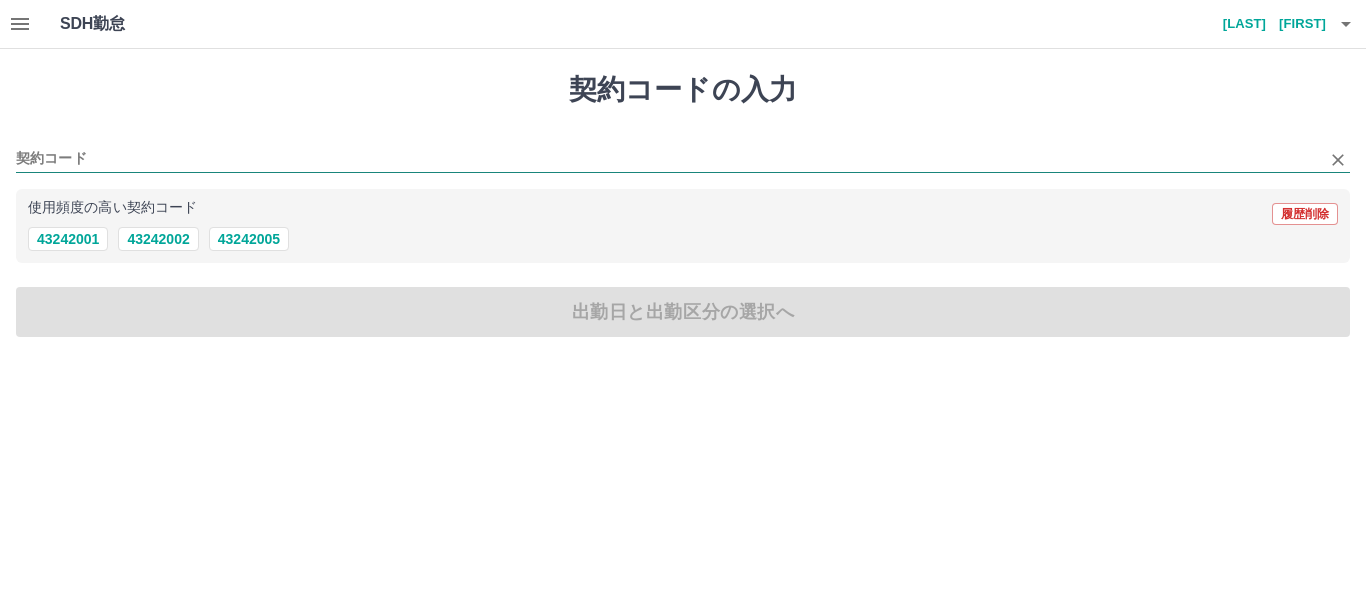 click on "契約コード" at bounding box center (668, 159) 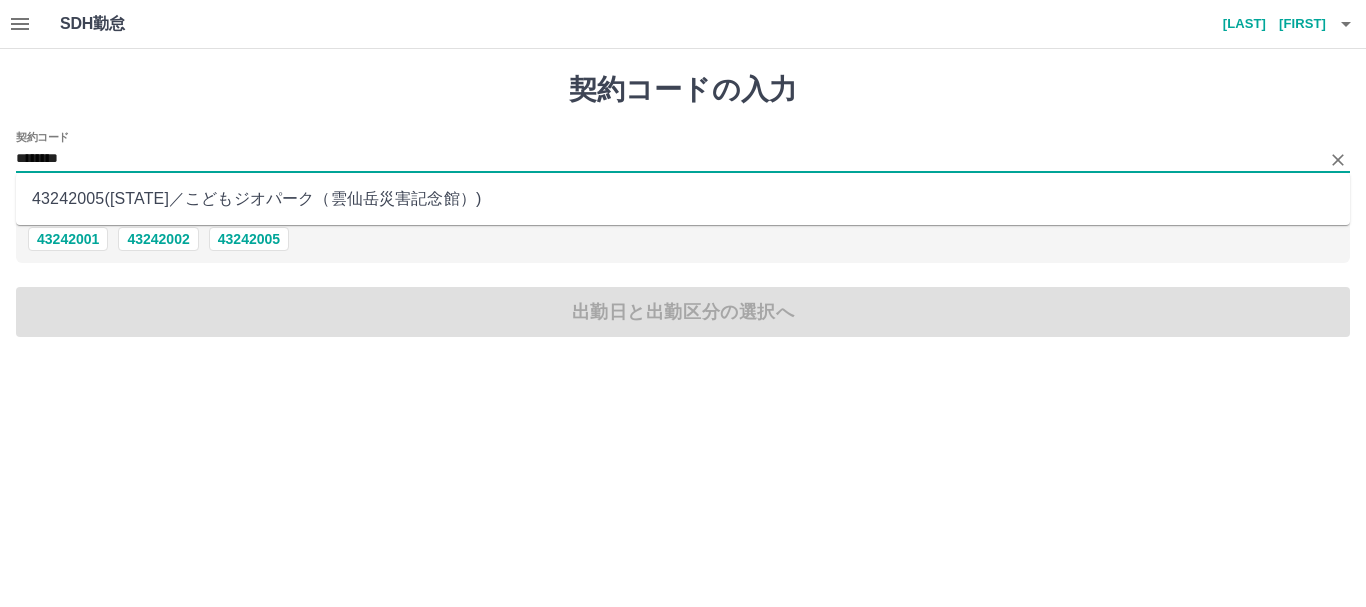 click on "43242005  ( [STATE] ／ [ORGANIZATION] )" at bounding box center [683, 199] 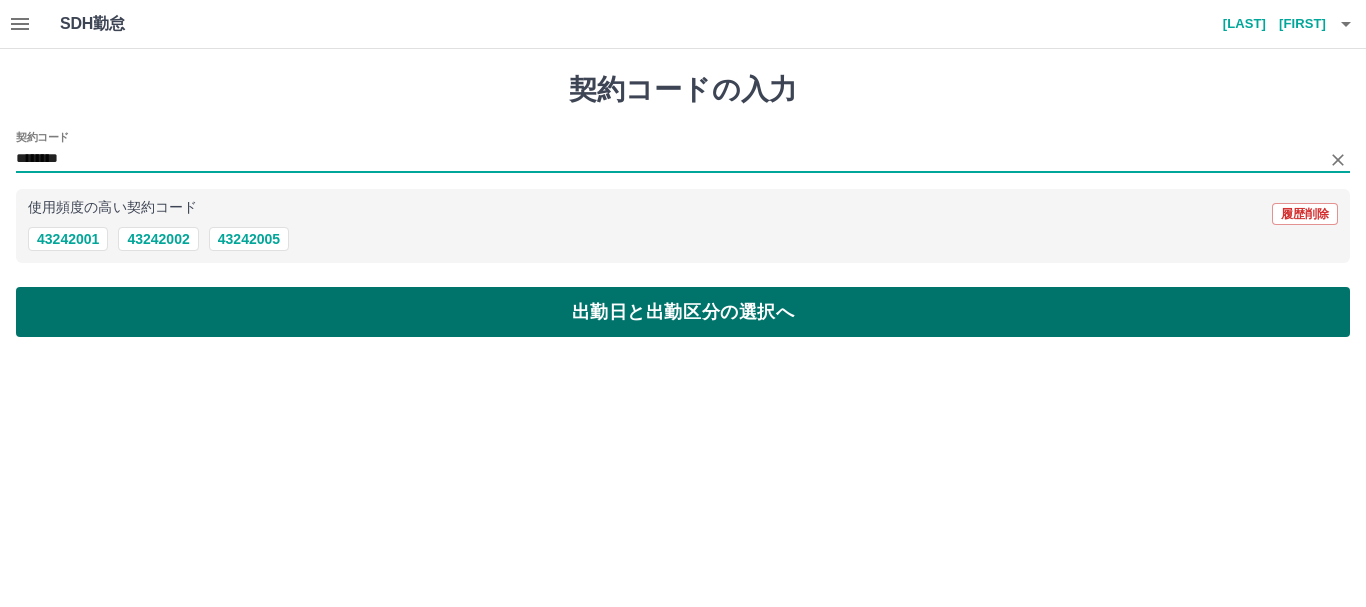 type on "********" 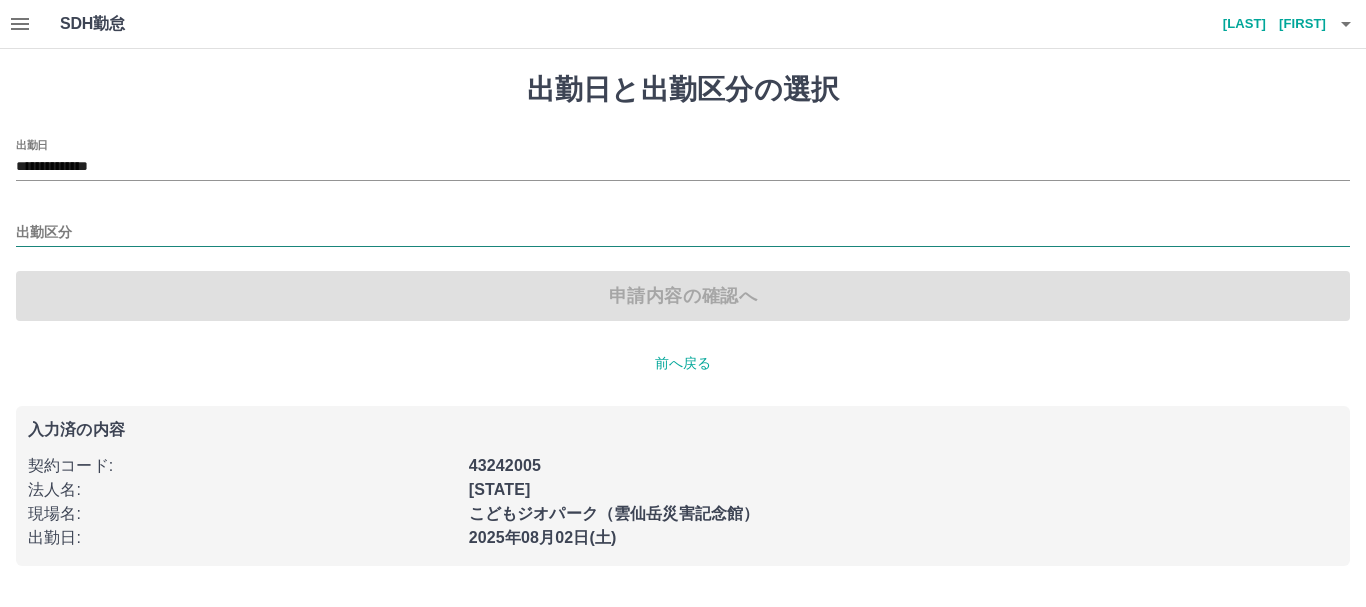 click on "出勤区分" at bounding box center (683, 233) 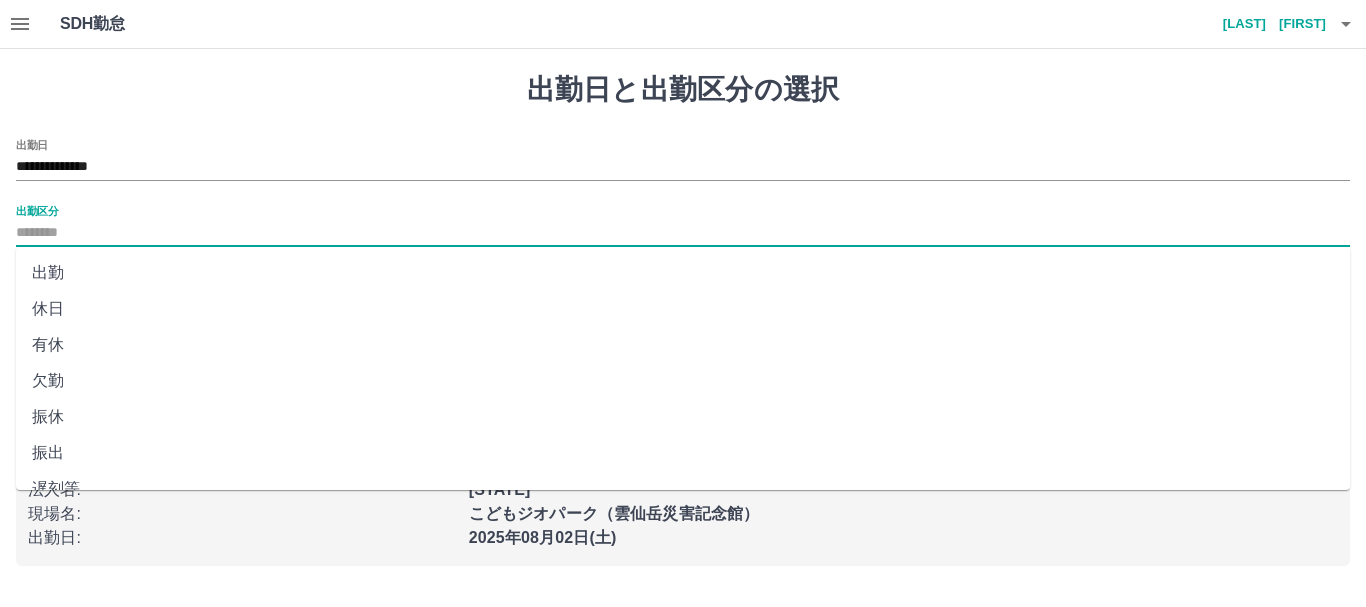 click on "出勤" at bounding box center (683, 273) 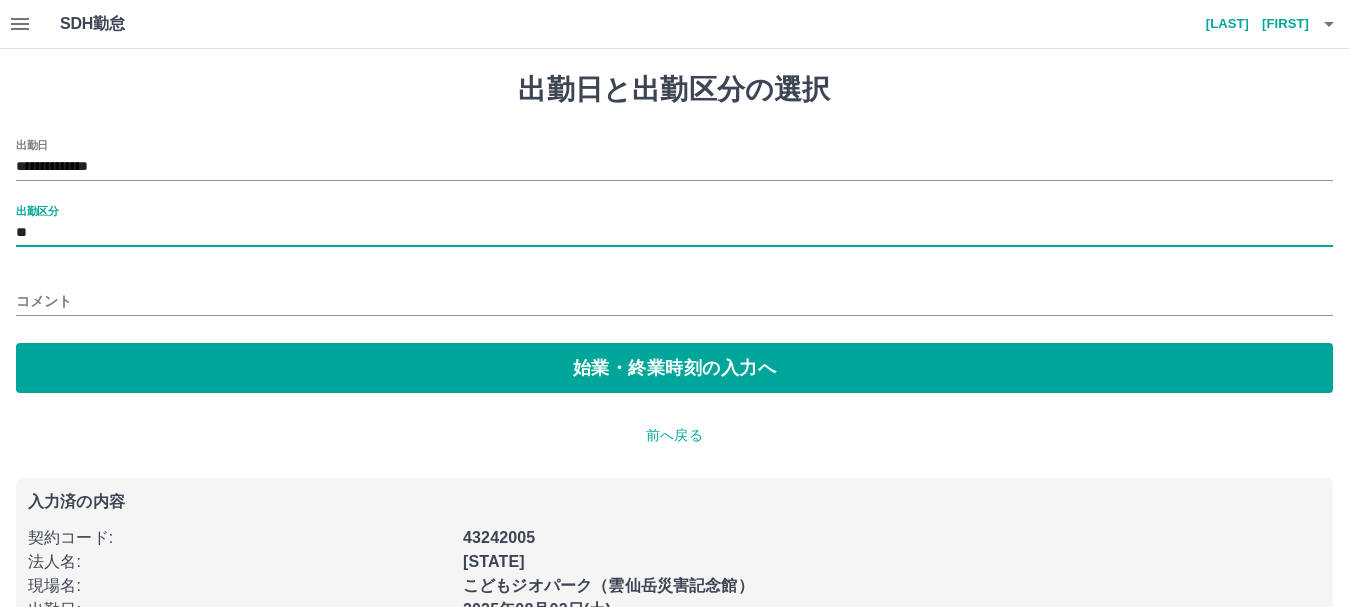 scroll, scrollTop: 55, scrollLeft: 0, axis: vertical 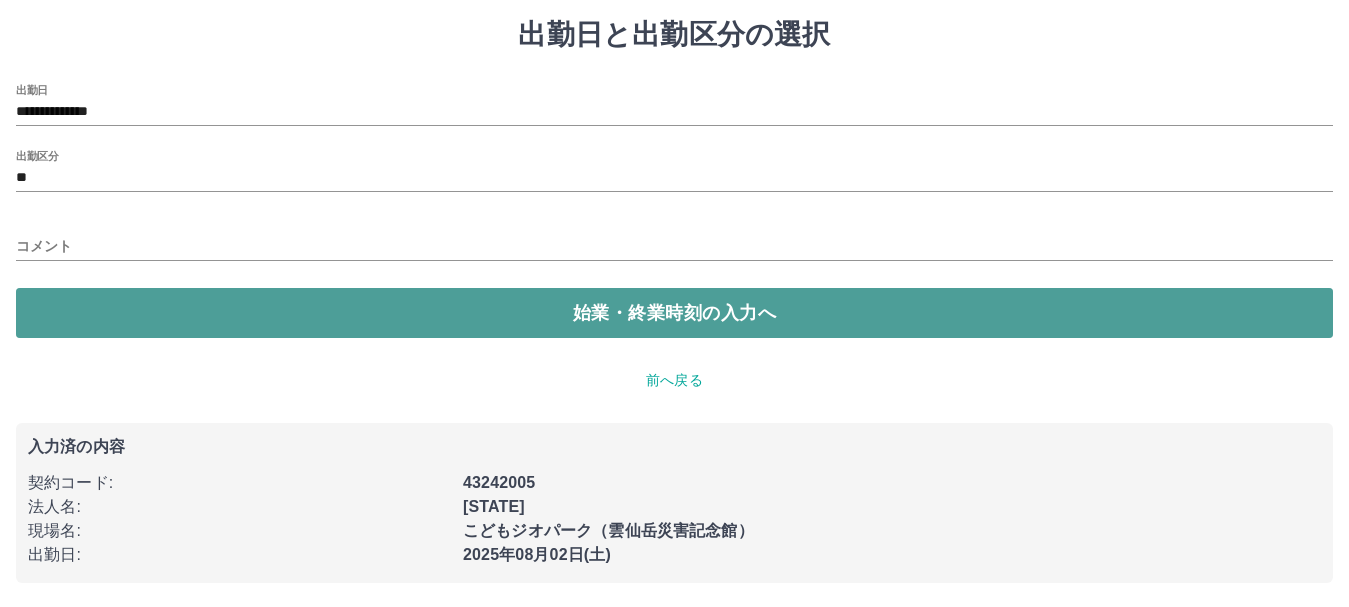click on "始業・終業時刻の入力へ" at bounding box center (674, 313) 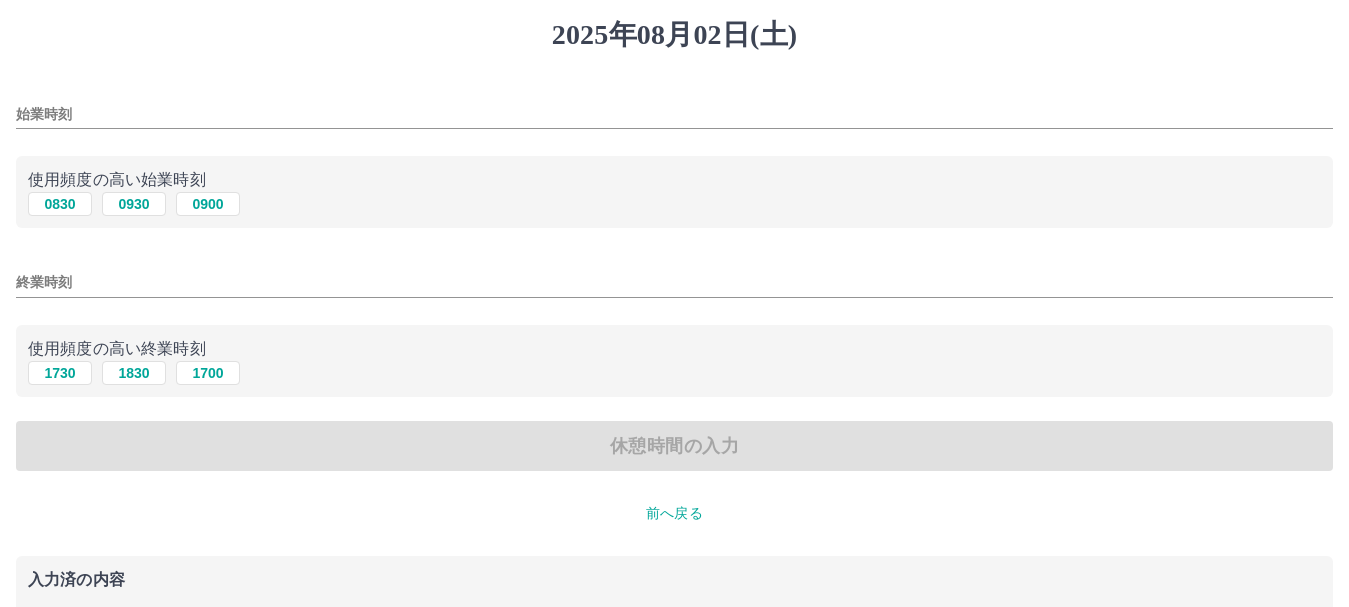 scroll, scrollTop: 0, scrollLeft: 0, axis: both 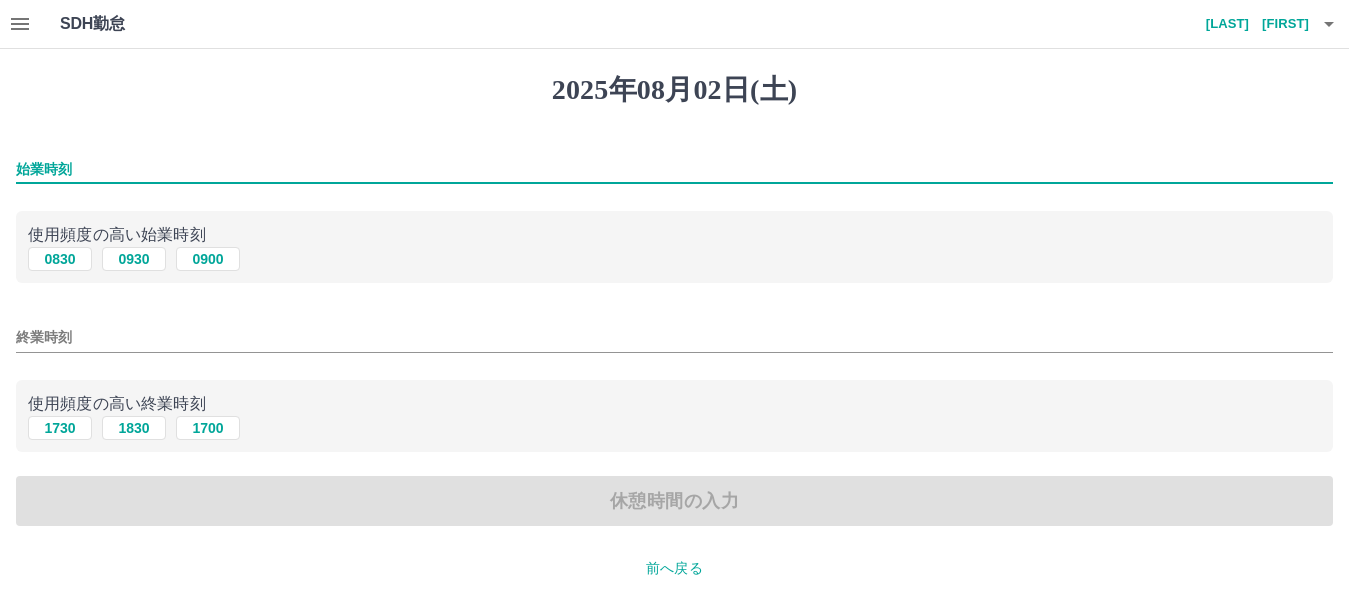 click on "始業時刻" at bounding box center [674, 169] 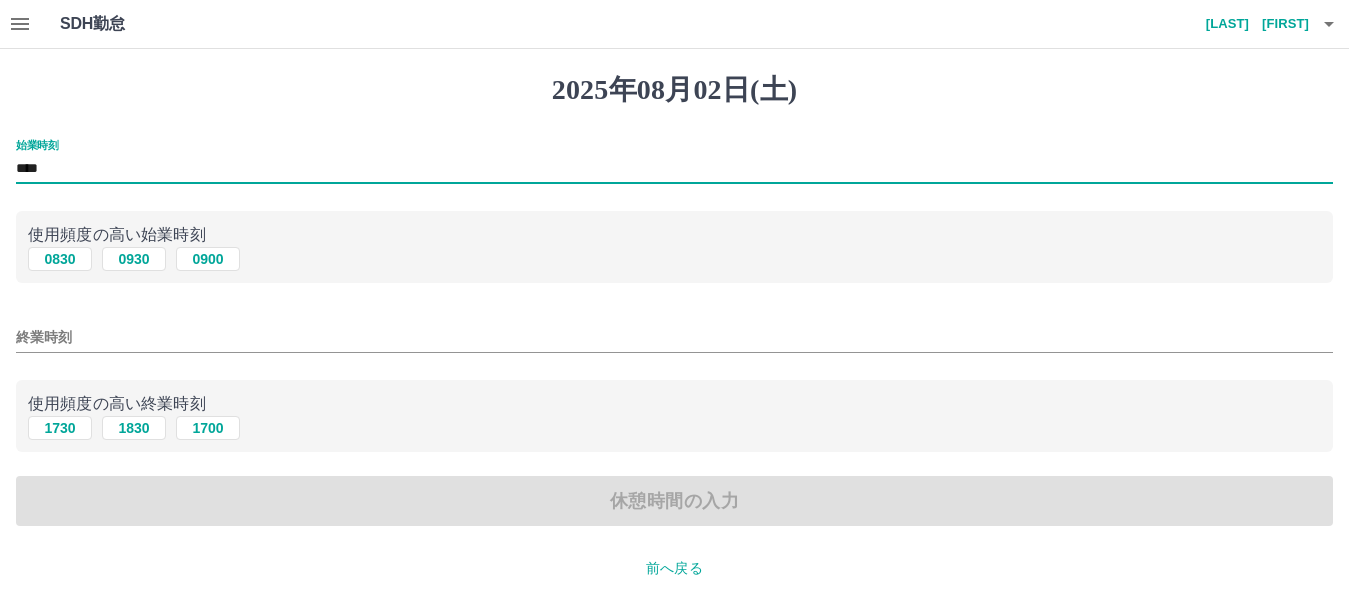 click on "終業時刻" at bounding box center [674, 337] 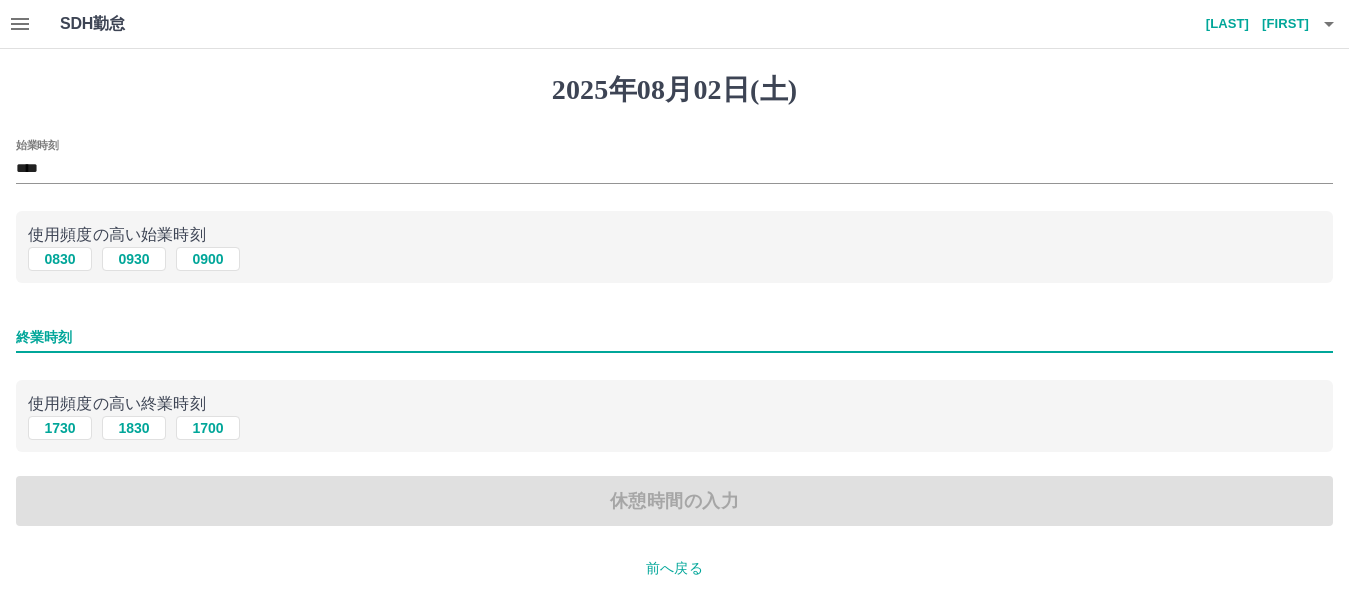 type on "****" 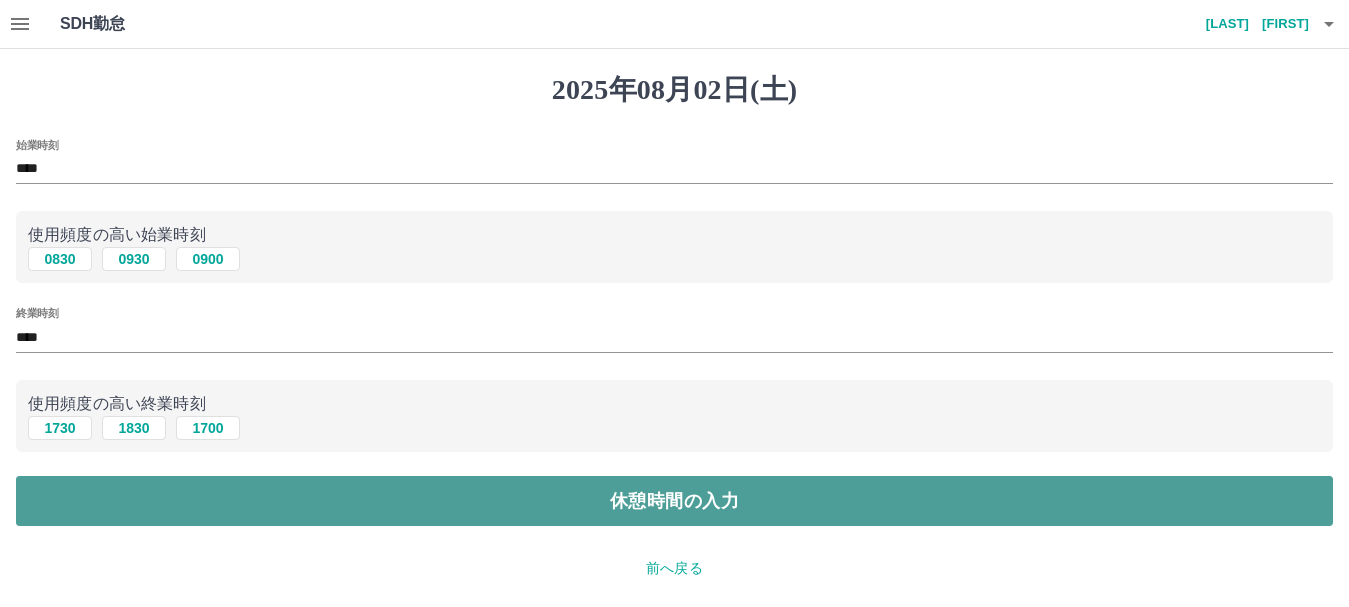 click on "休憩時間の入力" at bounding box center [674, 501] 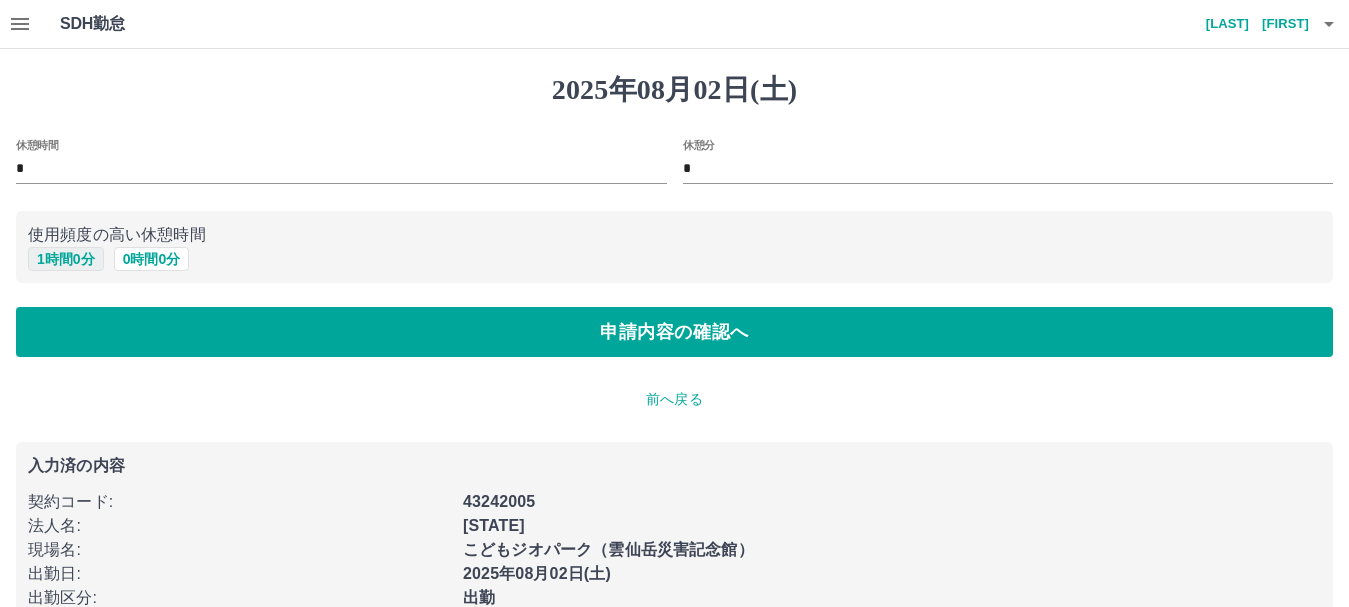 click on "1 時間 0 分" at bounding box center [66, 259] 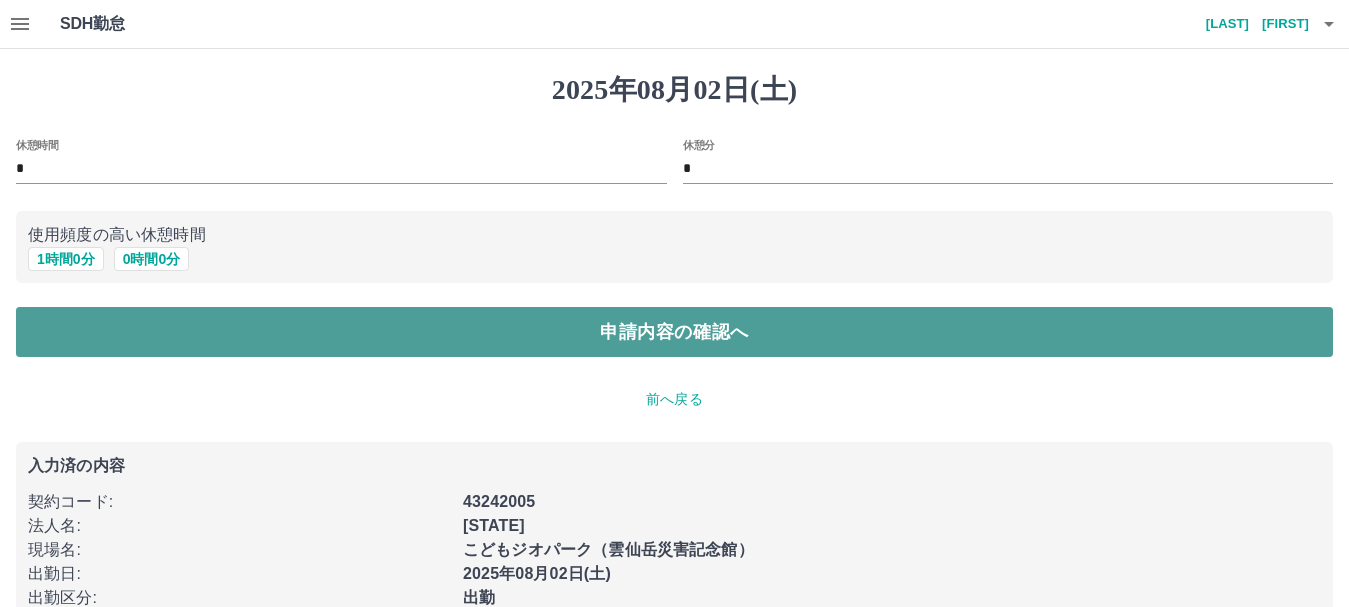 click on "申請内容の確認へ" at bounding box center [674, 332] 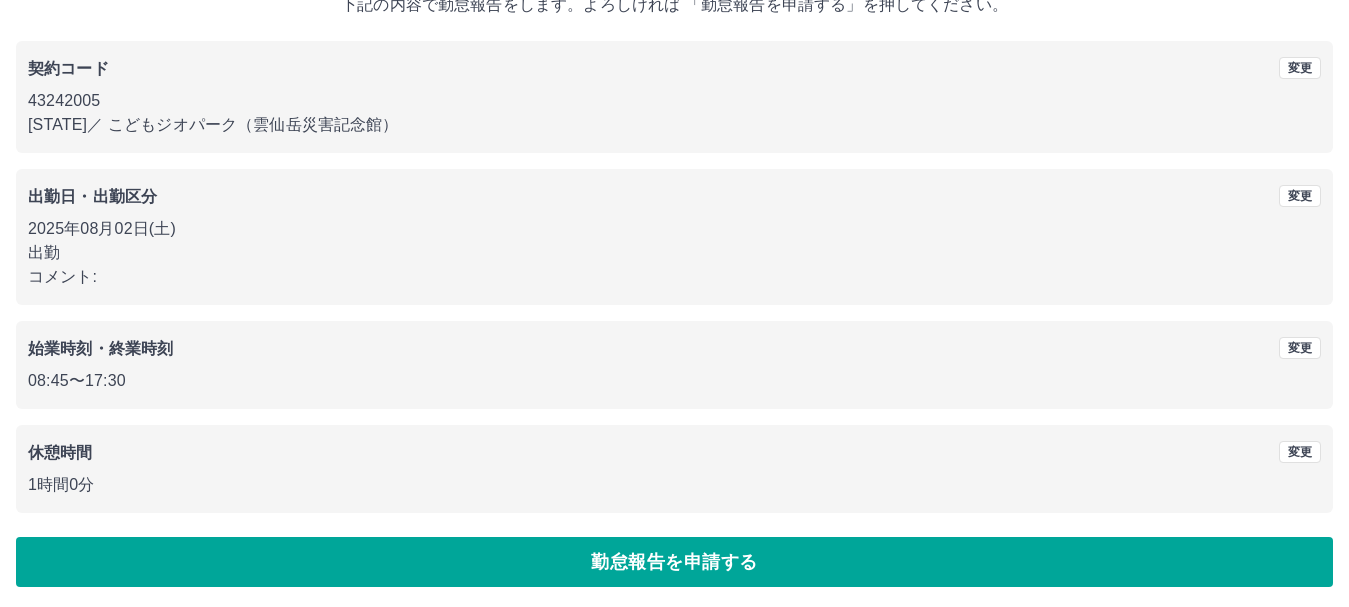 scroll, scrollTop: 142, scrollLeft: 0, axis: vertical 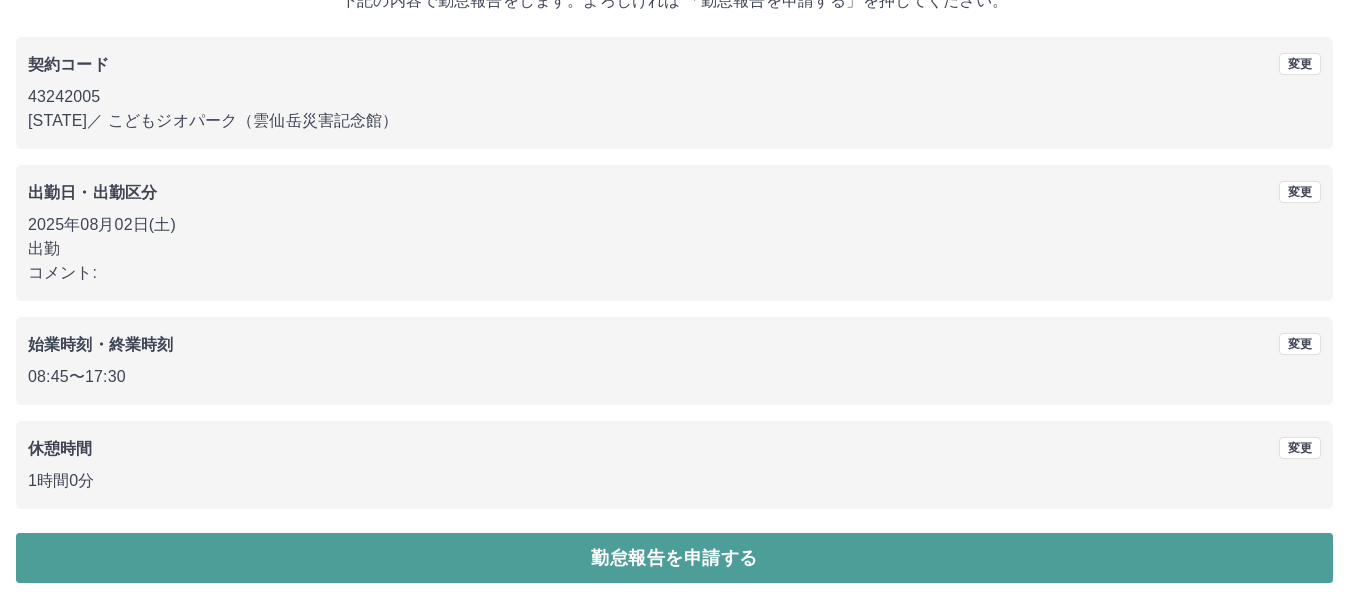 click on "勤怠報告を申請する" at bounding box center [674, 558] 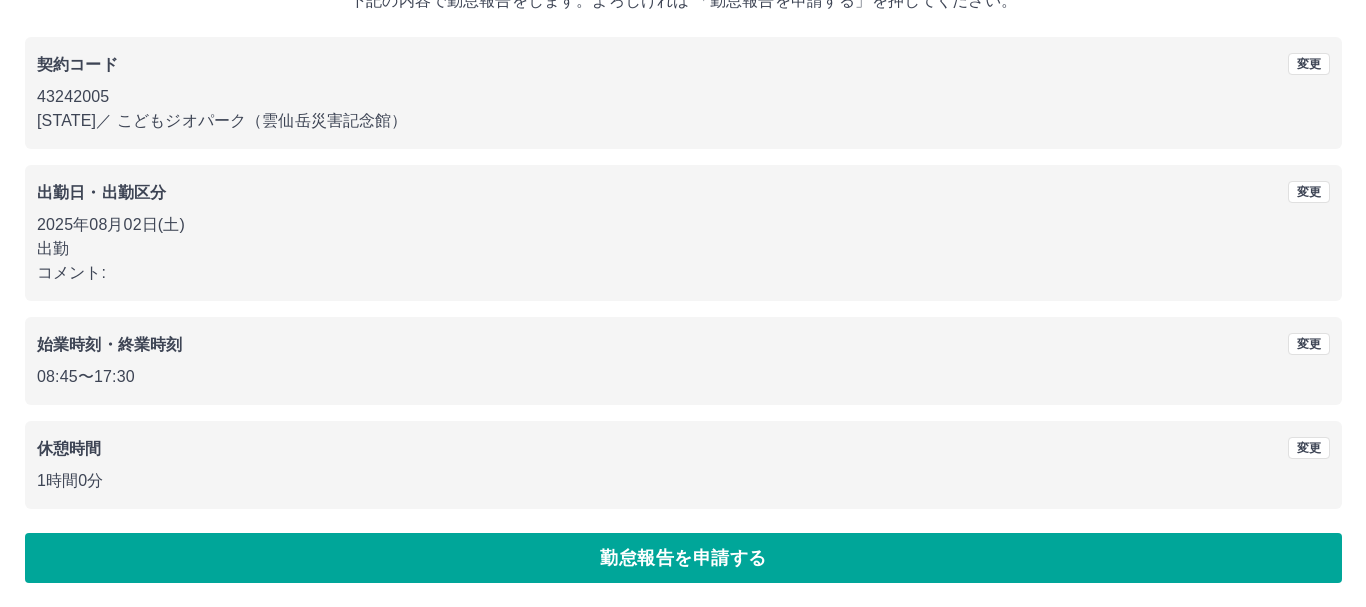 scroll, scrollTop: 0, scrollLeft: 0, axis: both 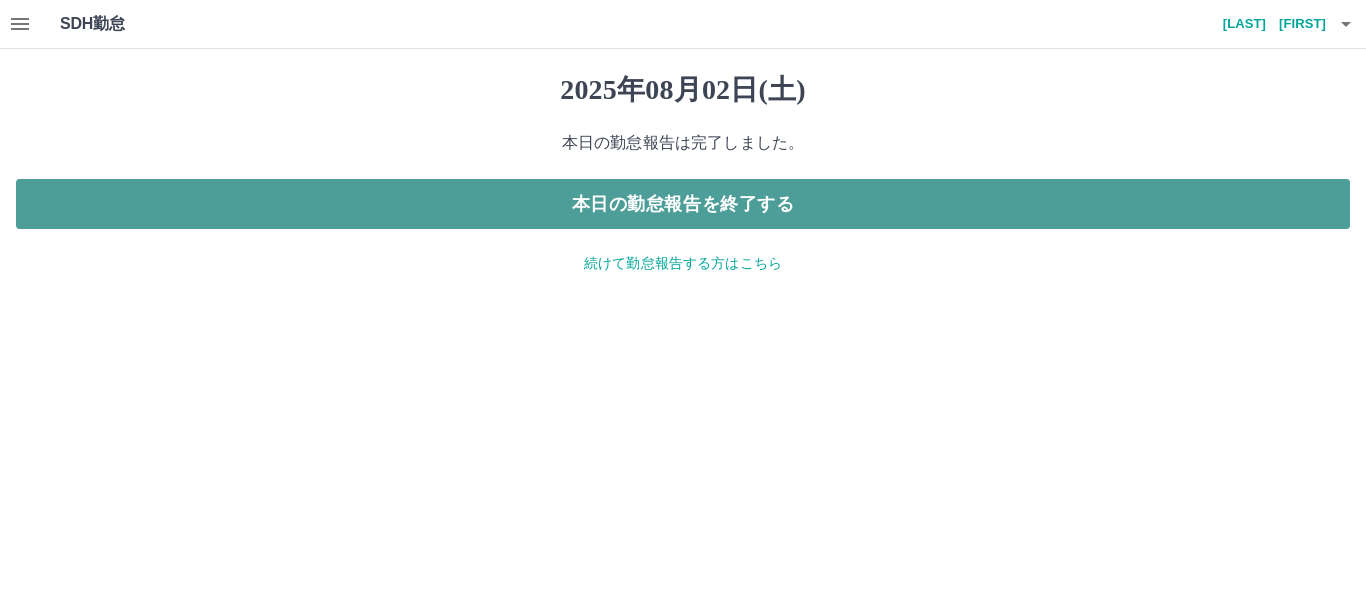click on "本日の勤怠報告を終了する" at bounding box center (683, 204) 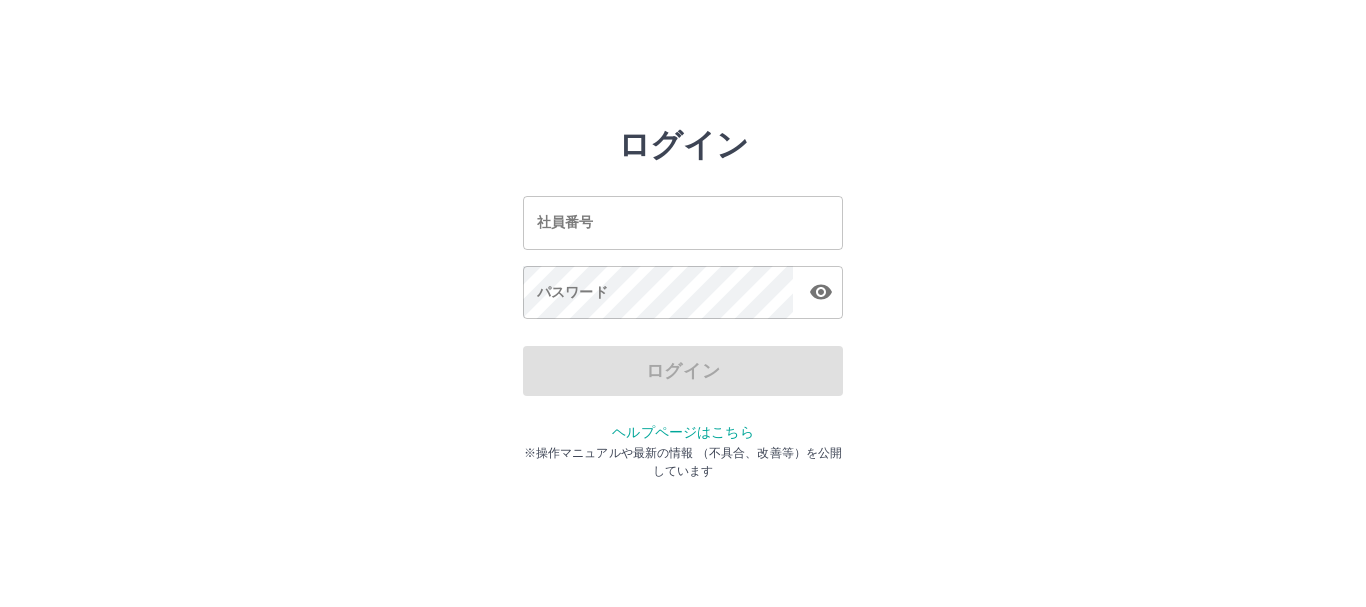 scroll, scrollTop: 0, scrollLeft: 0, axis: both 